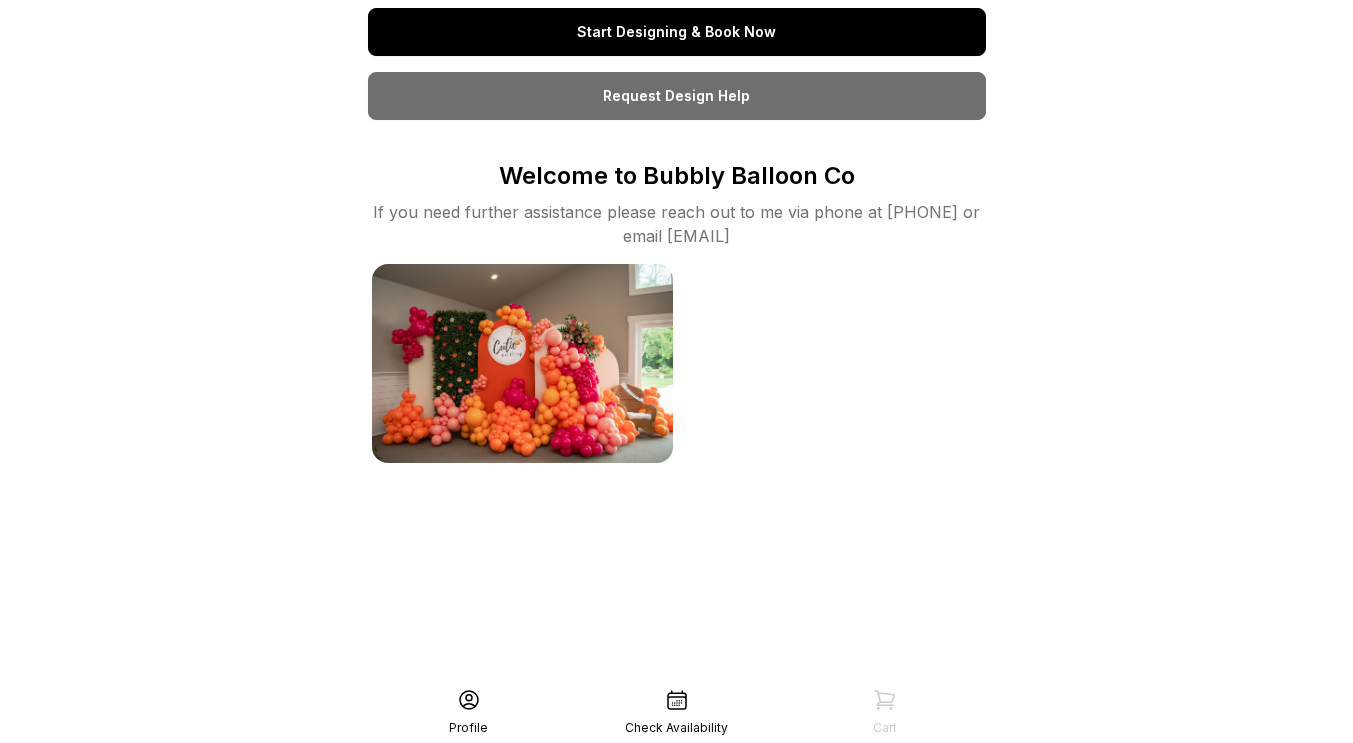 scroll, scrollTop: 811, scrollLeft: 0, axis: vertical 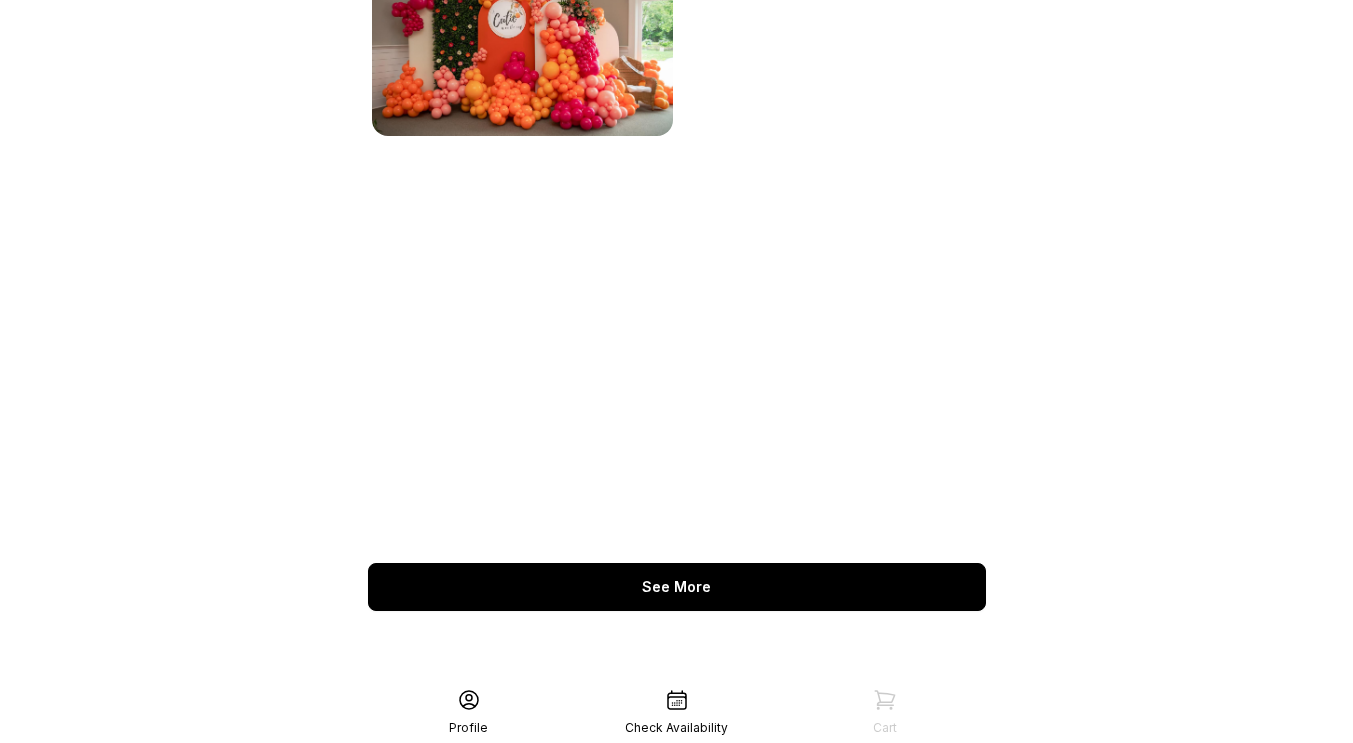 click on "See More" at bounding box center (677, 587) 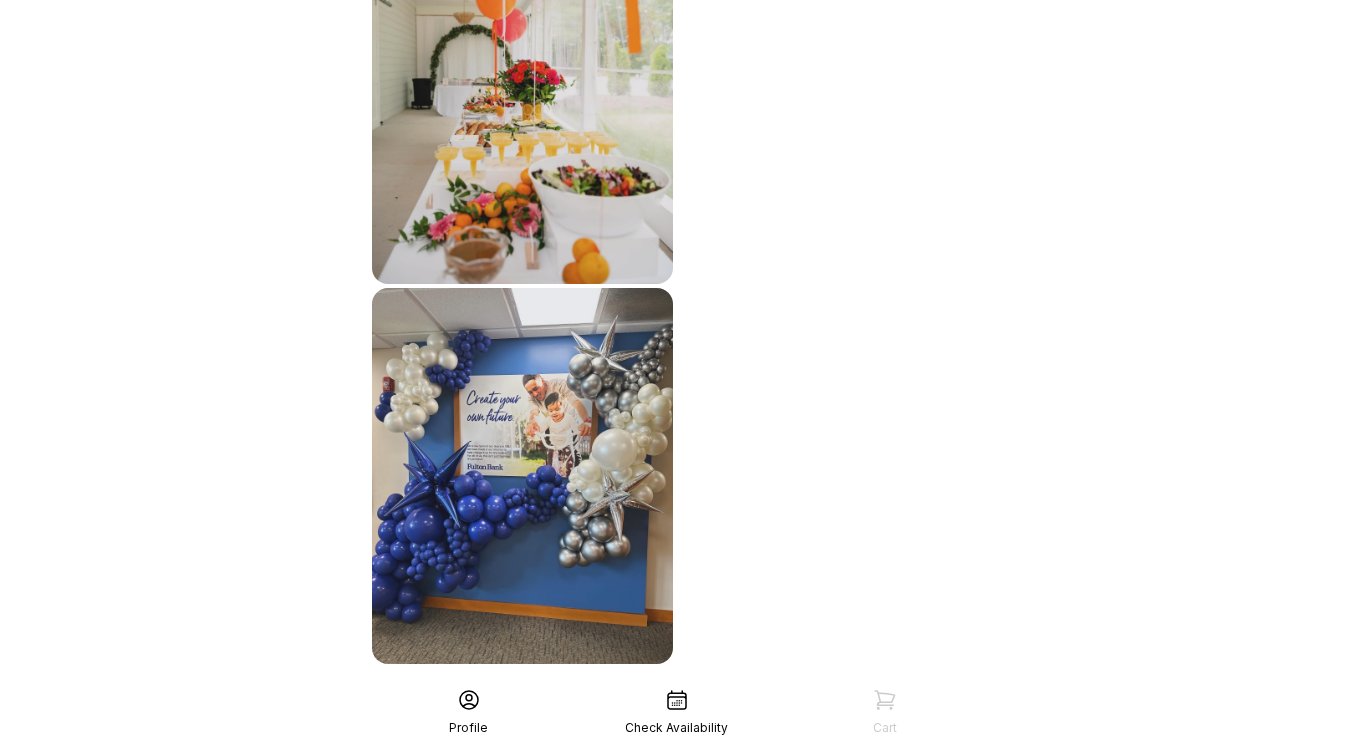scroll, scrollTop: 1470, scrollLeft: 0, axis: vertical 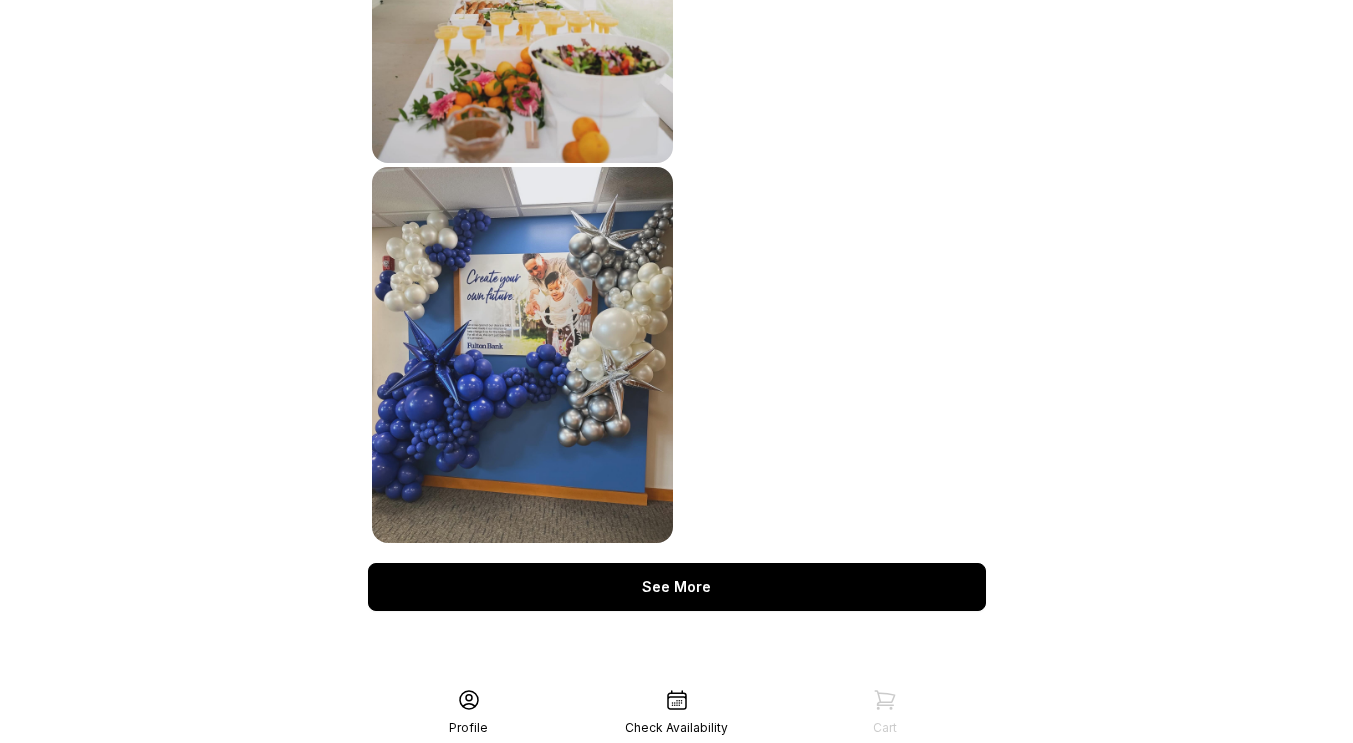 click on "See More" at bounding box center (677, 587) 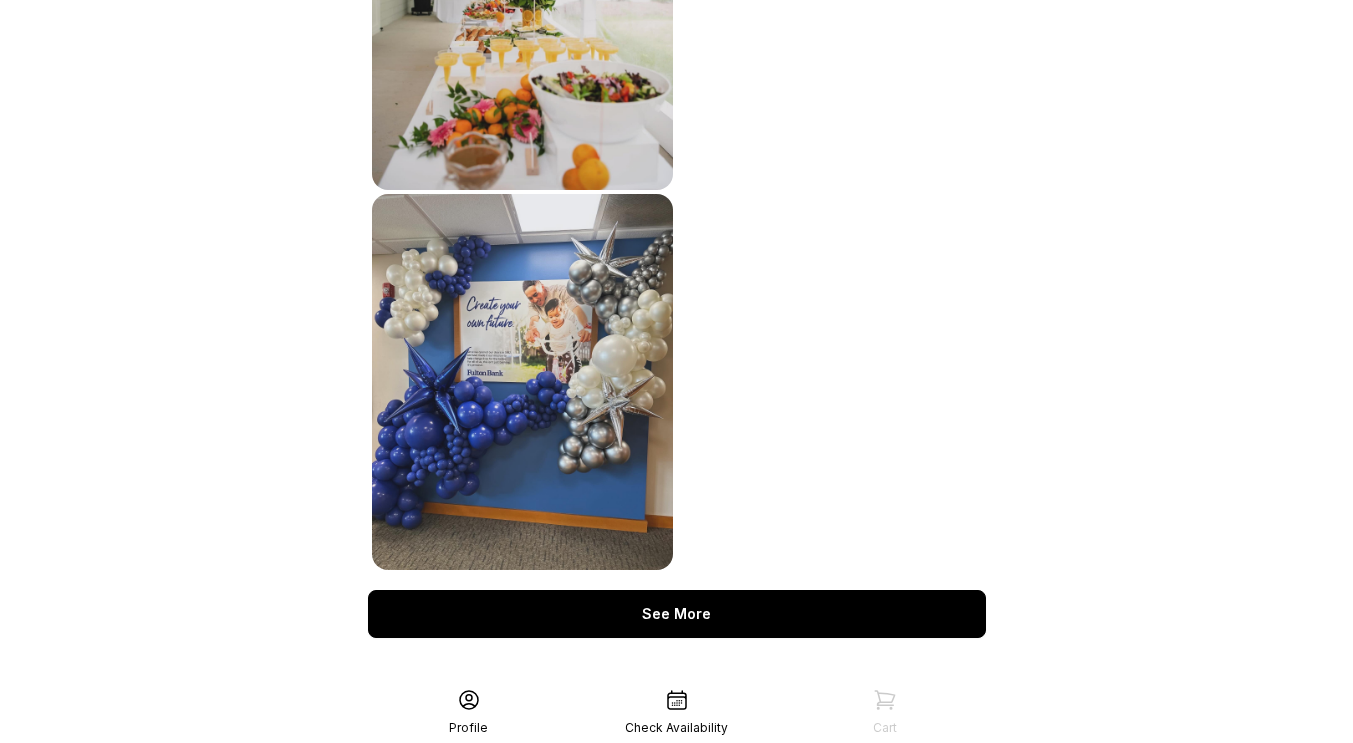scroll, scrollTop: 1470, scrollLeft: 0, axis: vertical 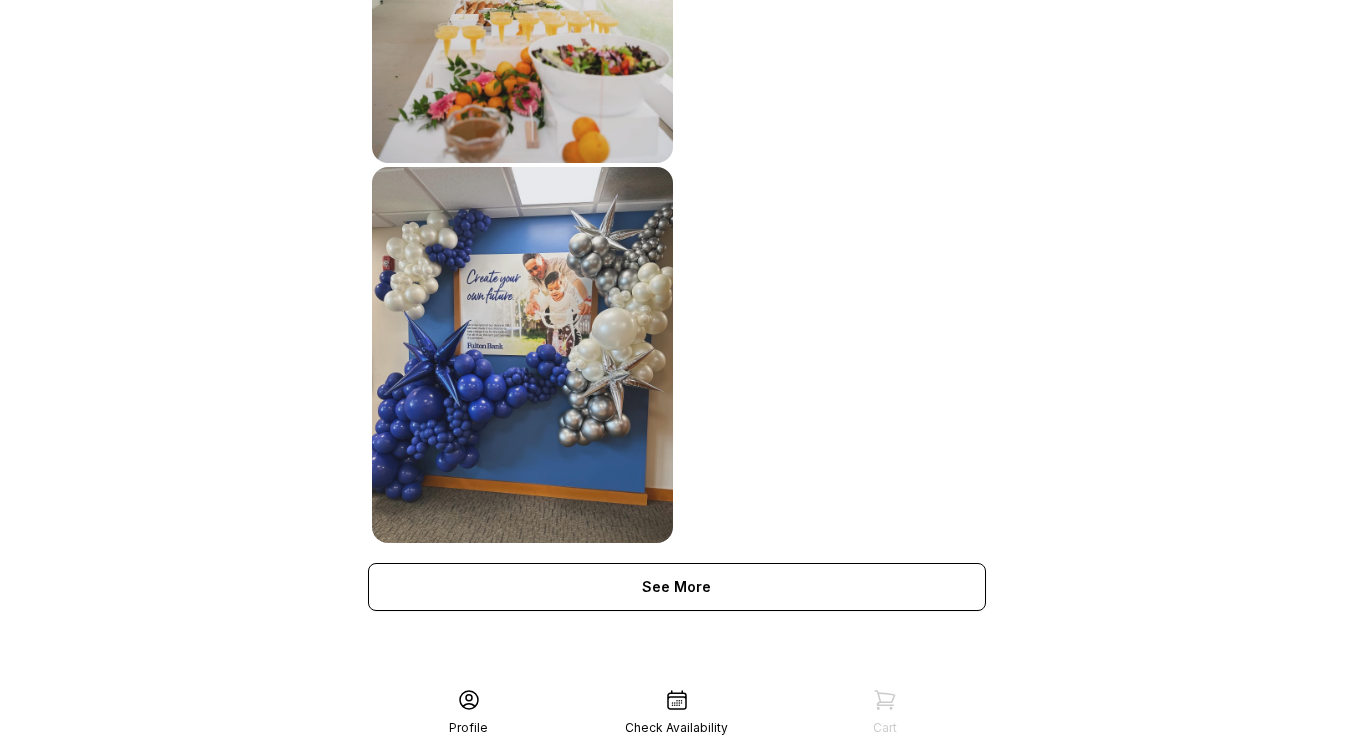 click on "Check Availability" at bounding box center [676, 728] 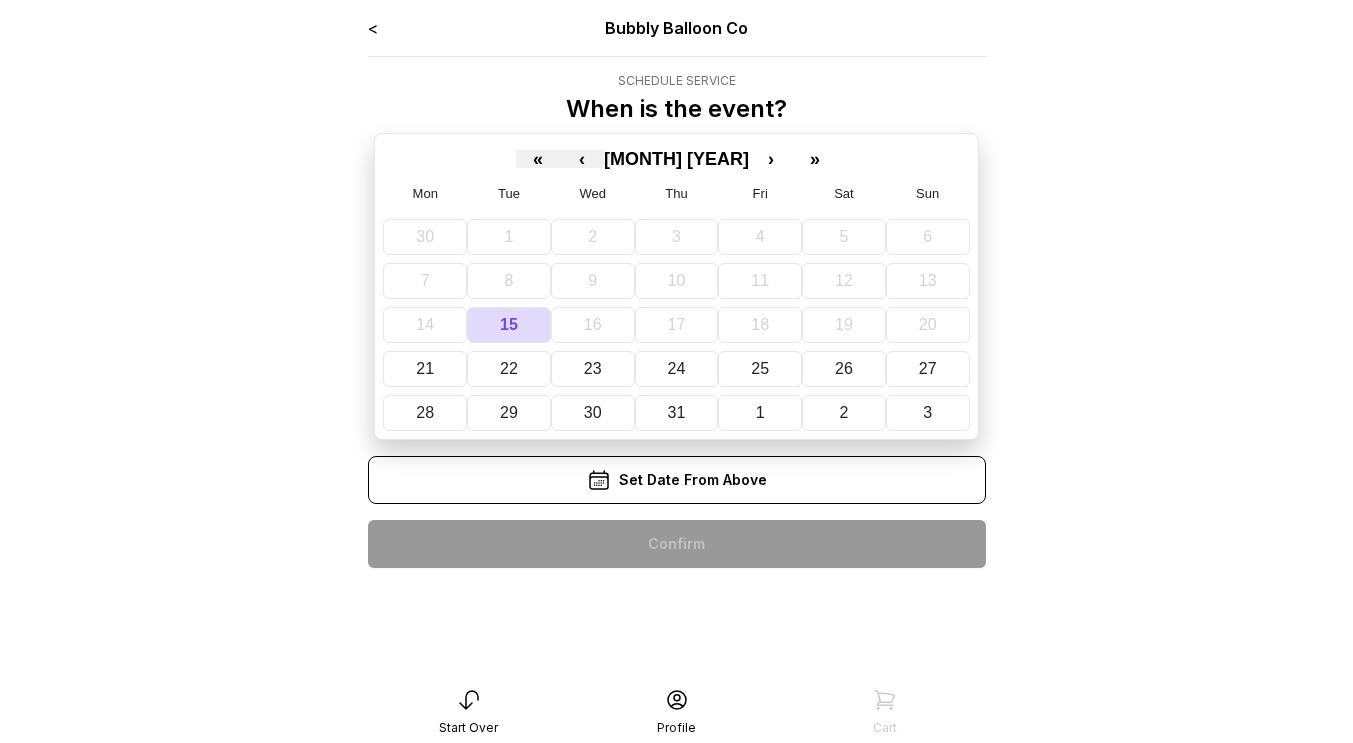 scroll, scrollTop: 0, scrollLeft: 0, axis: both 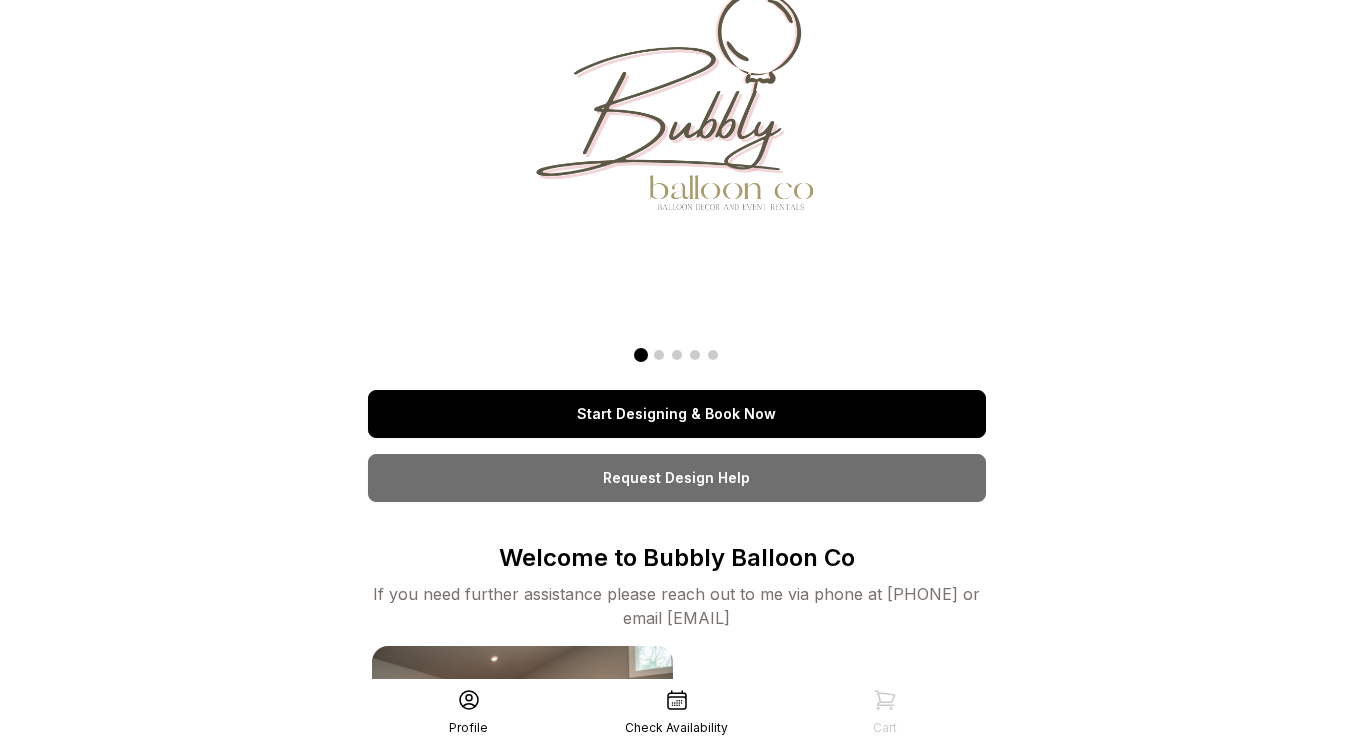 click on "Start Designing & Book Now" at bounding box center (677, 414) 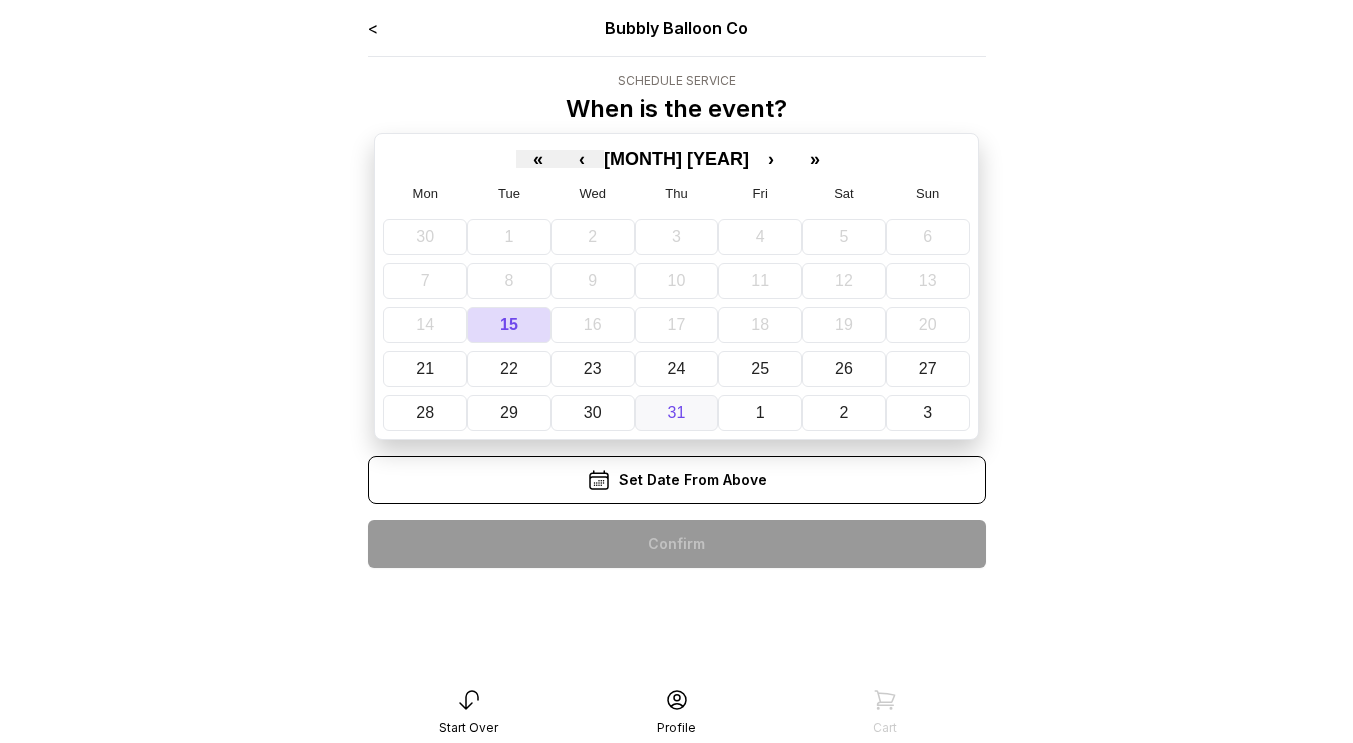 scroll, scrollTop: 40, scrollLeft: 0, axis: vertical 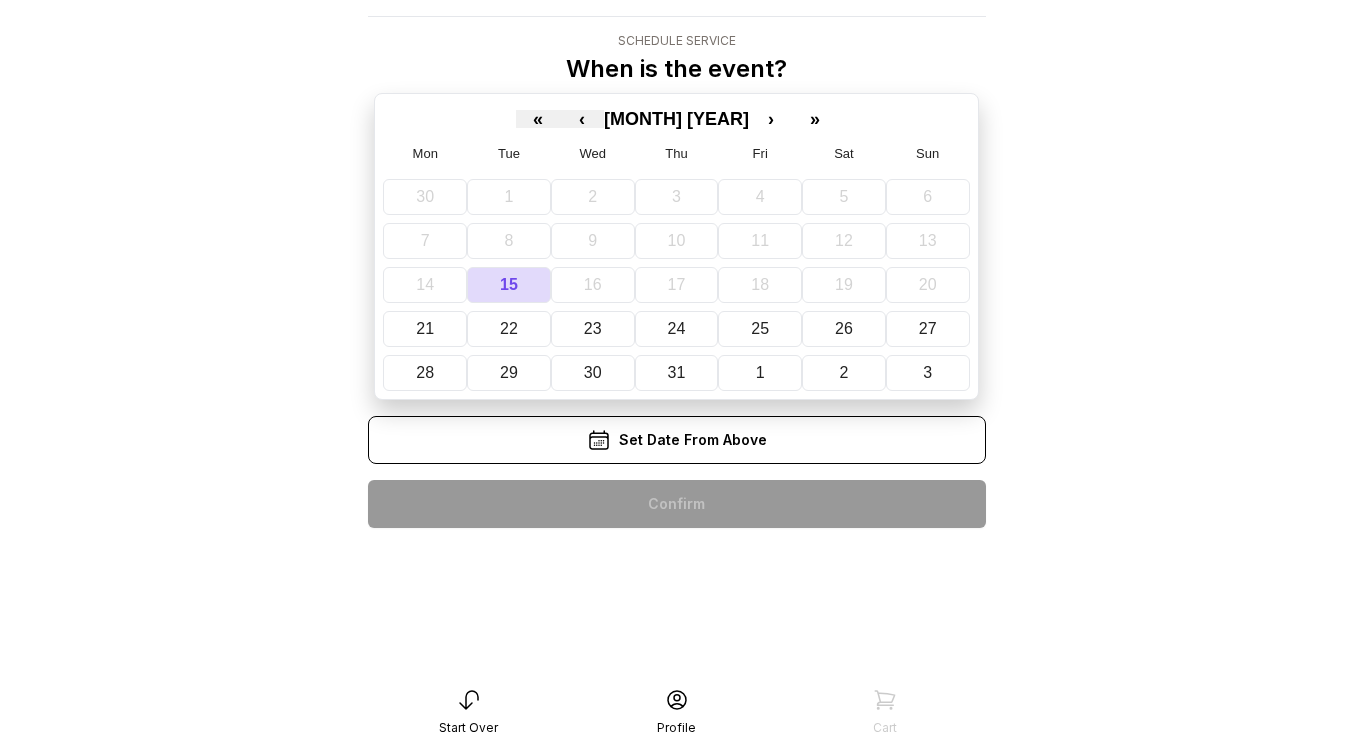 click on "Start Over" at bounding box center (469, 712) 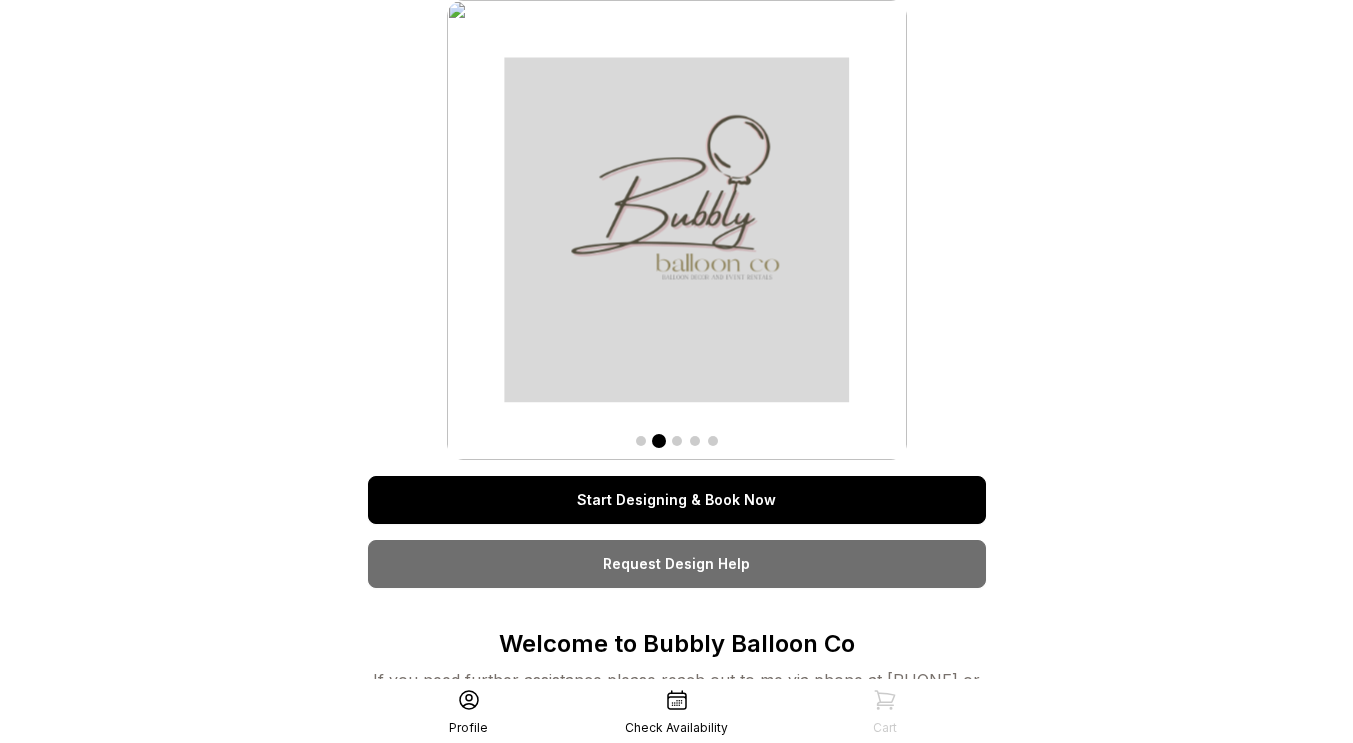 scroll, scrollTop: 0, scrollLeft: 0, axis: both 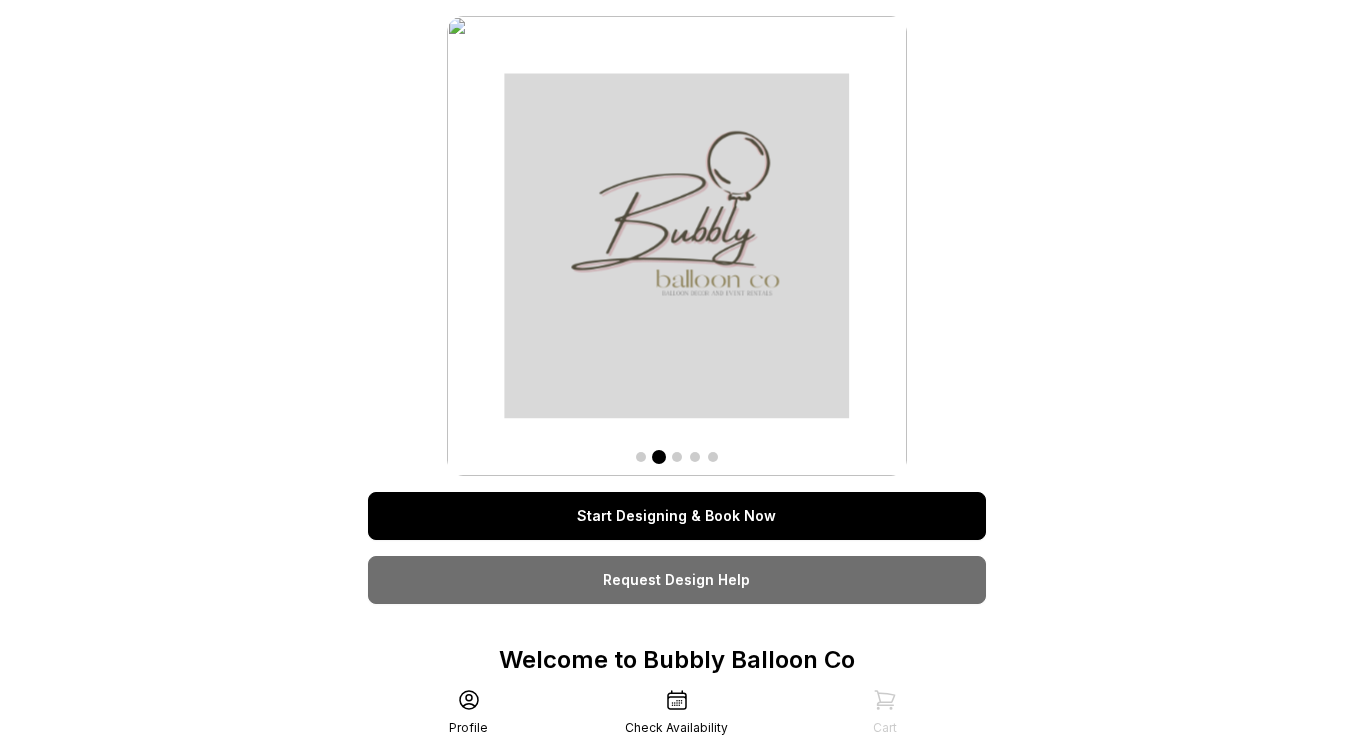click at bounding box center [677, 457] 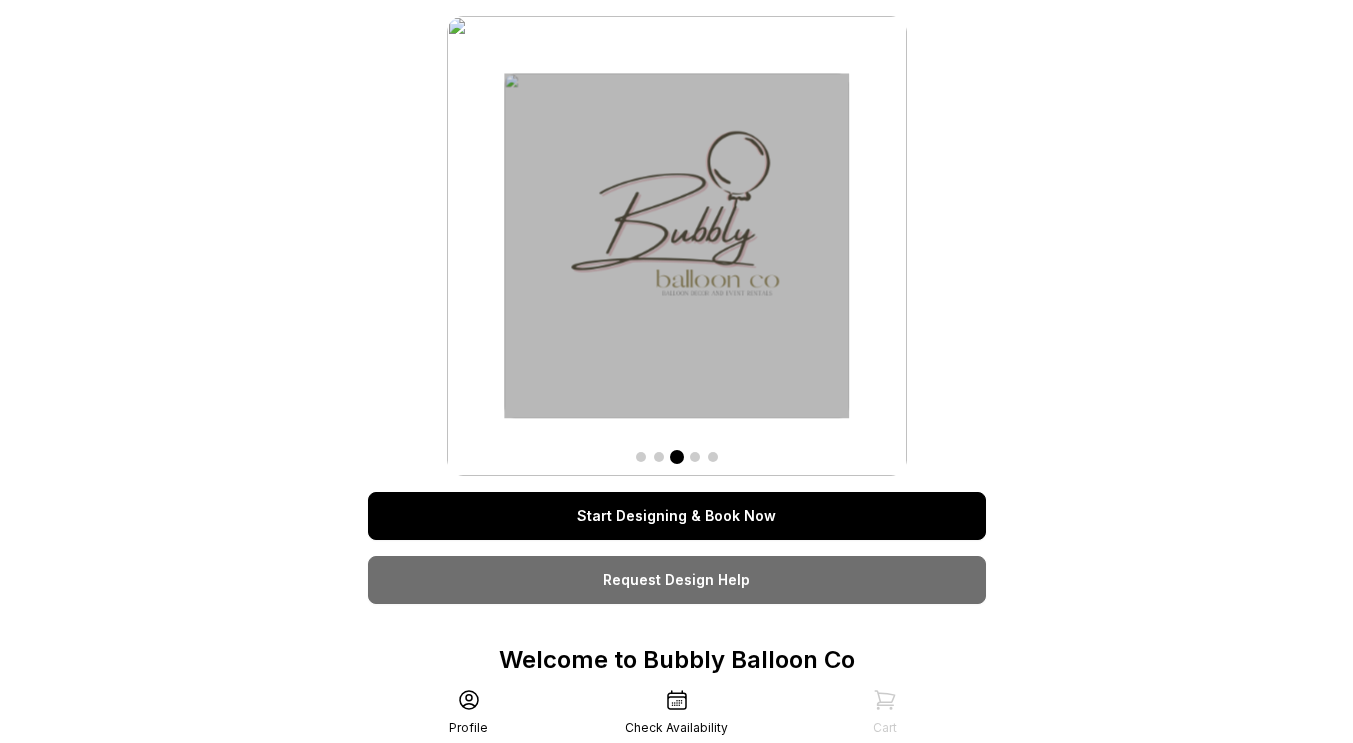 click at bounding box center [677, 456] 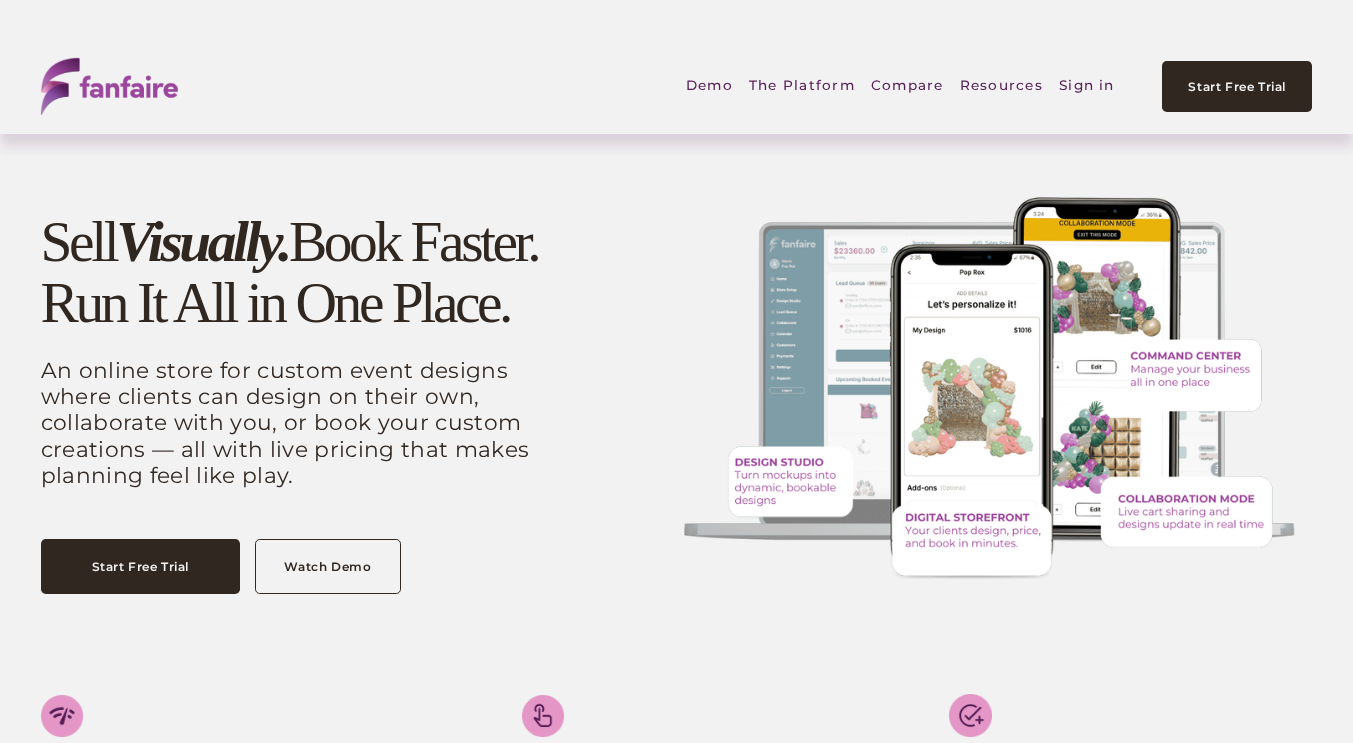 scroll, scrollTop: 0, scrollLeft: 0, axis: both 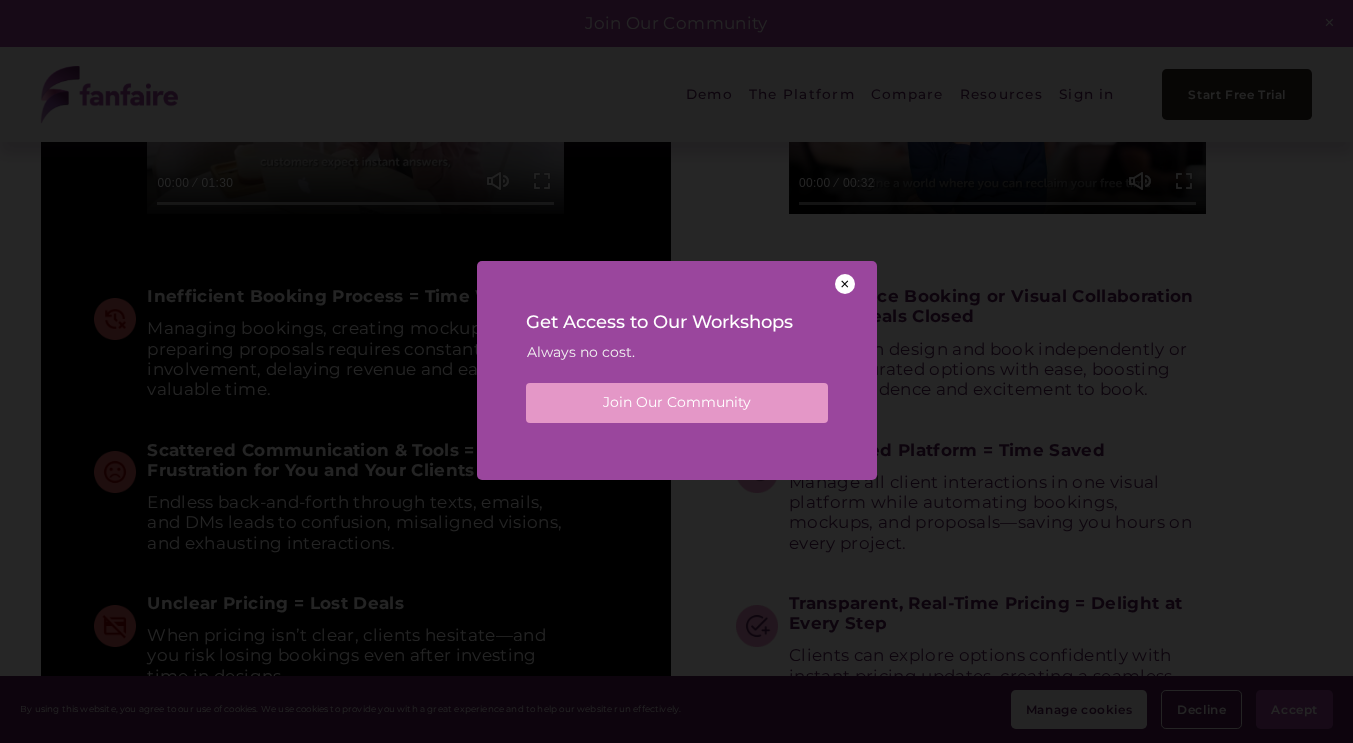 click at bounding box center [845, 284] 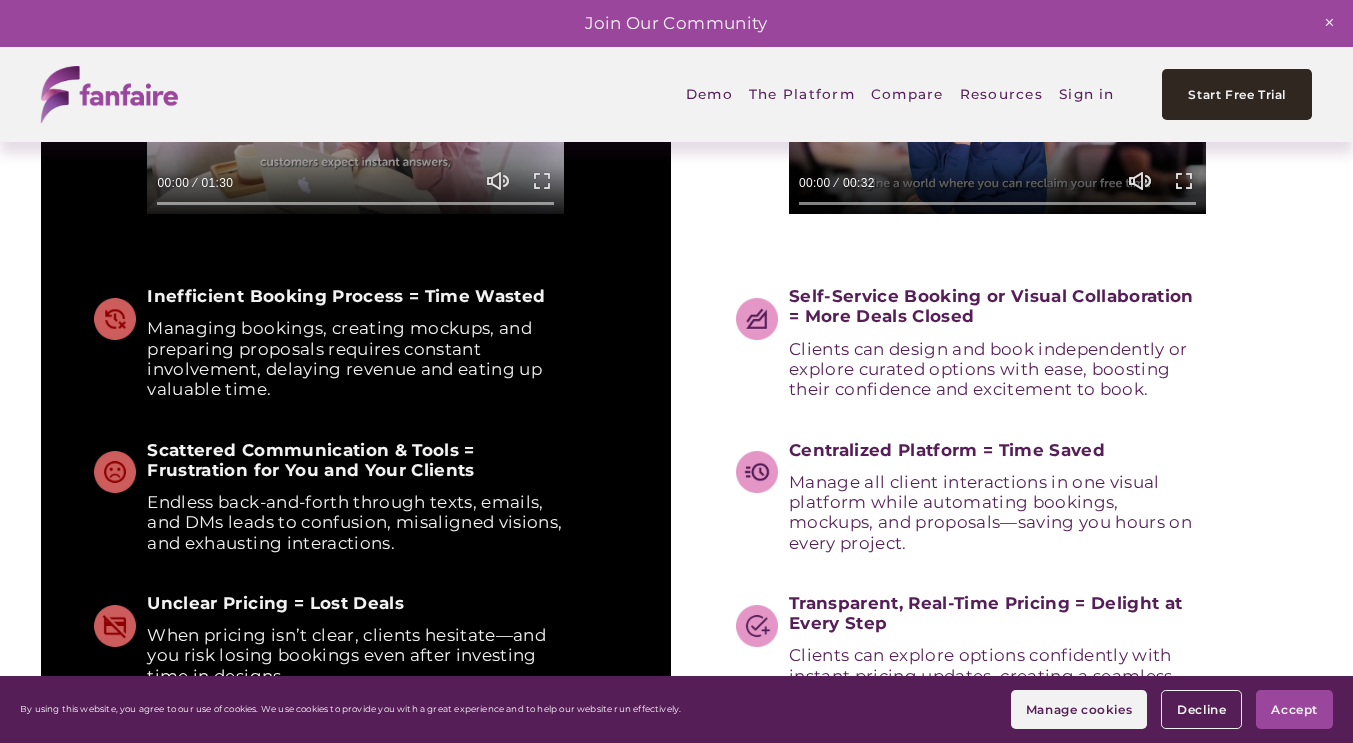 click on "Compare" at bounding box center [907, 94] 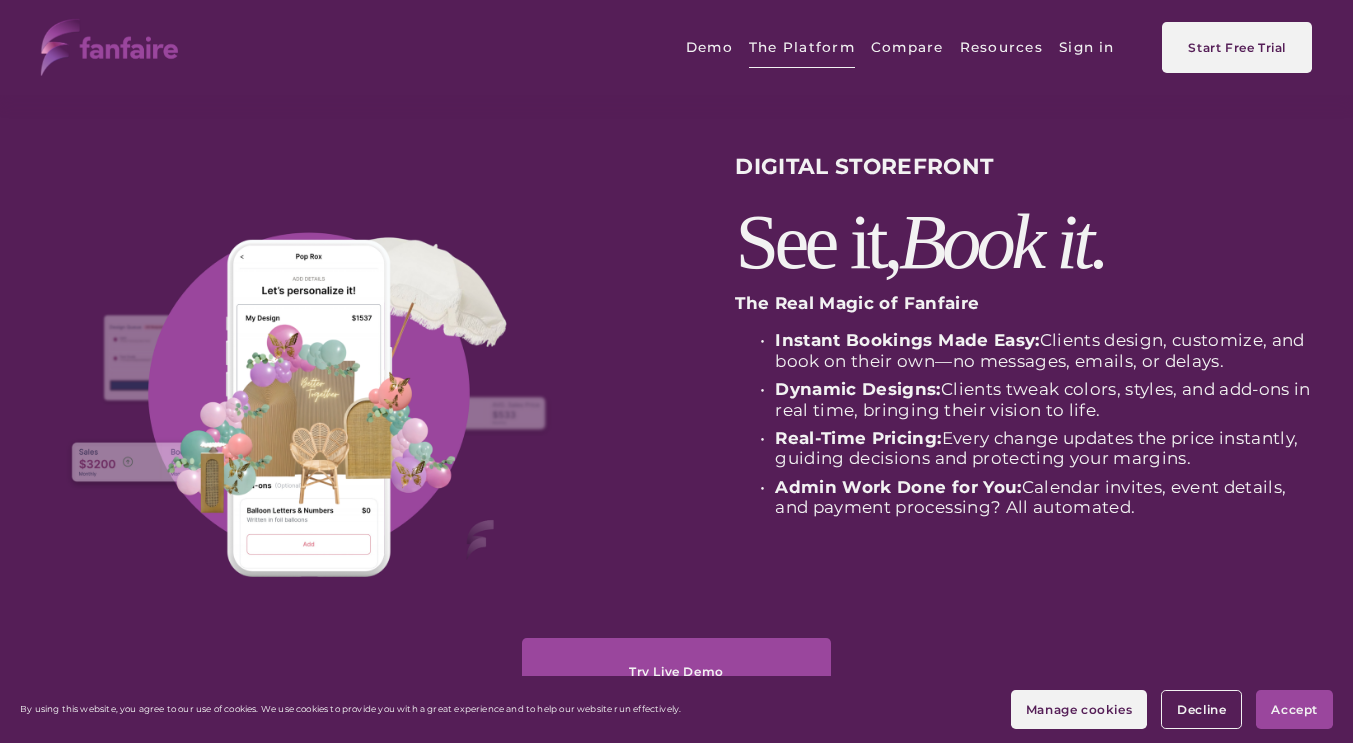 scroll, scrollTop: 0, scrollLeft: 0, axis: both 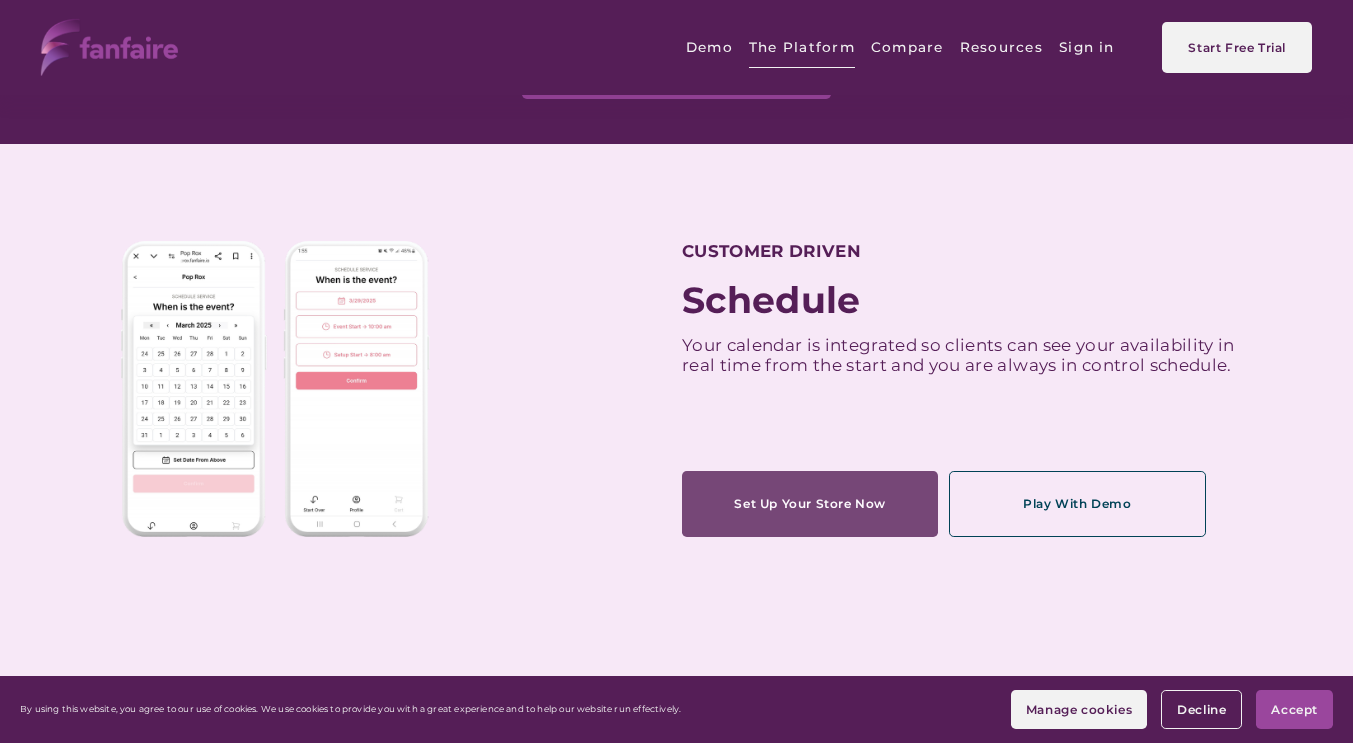 click on "Set Up Your Store Now" at bounding box center (810, 504) 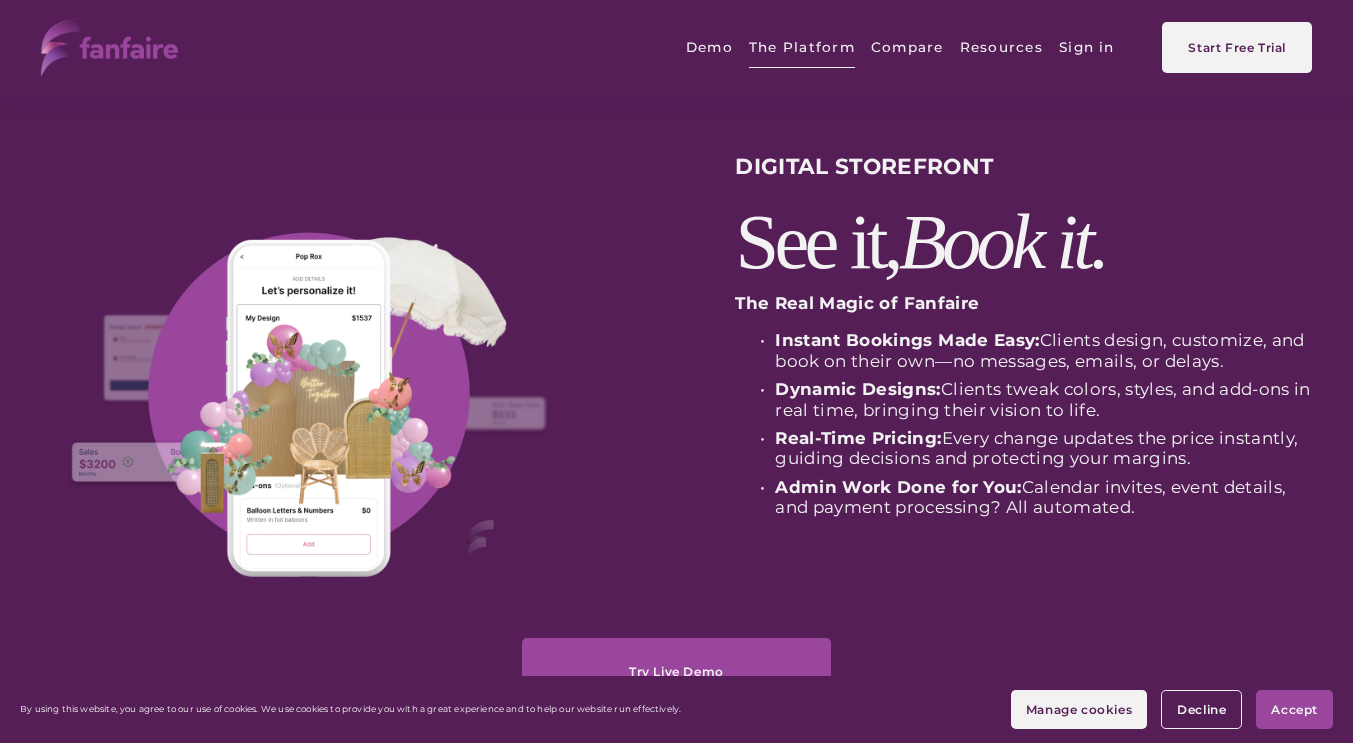 scroll, scrollTop: 0, scrollLeft: 0, axis: both 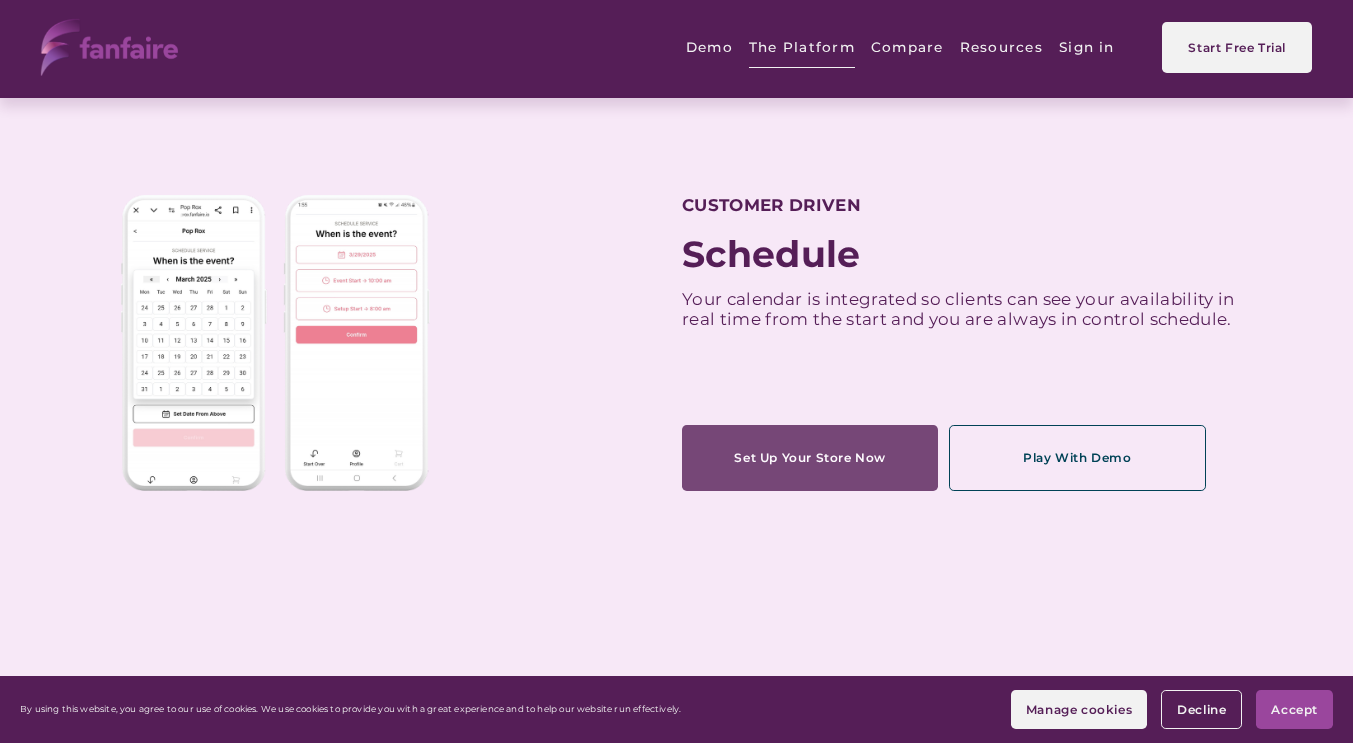 click on "Set Up Your Store Now" at bounding box center [810, 458] 